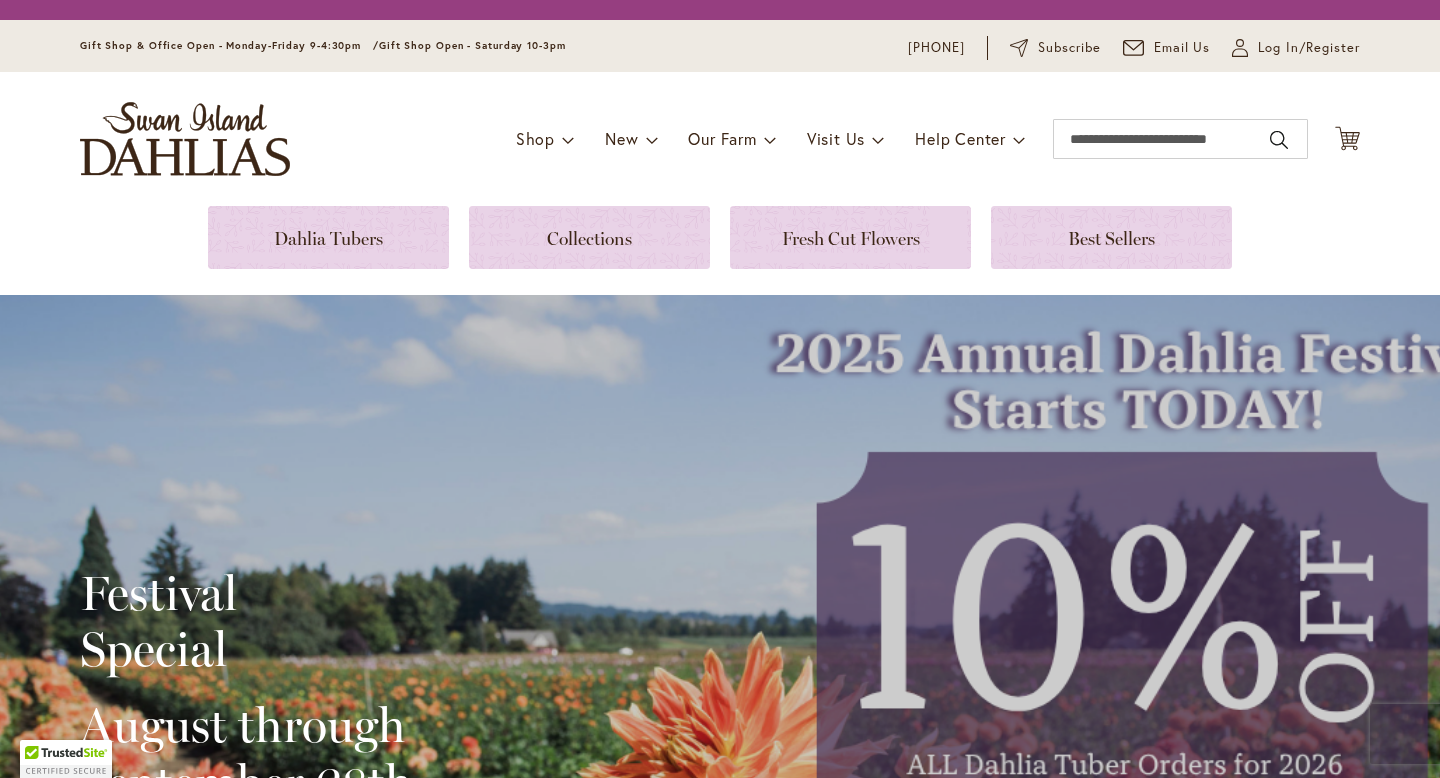 scroll, scrollTop: 0, scrollLeft: 0, axis: both 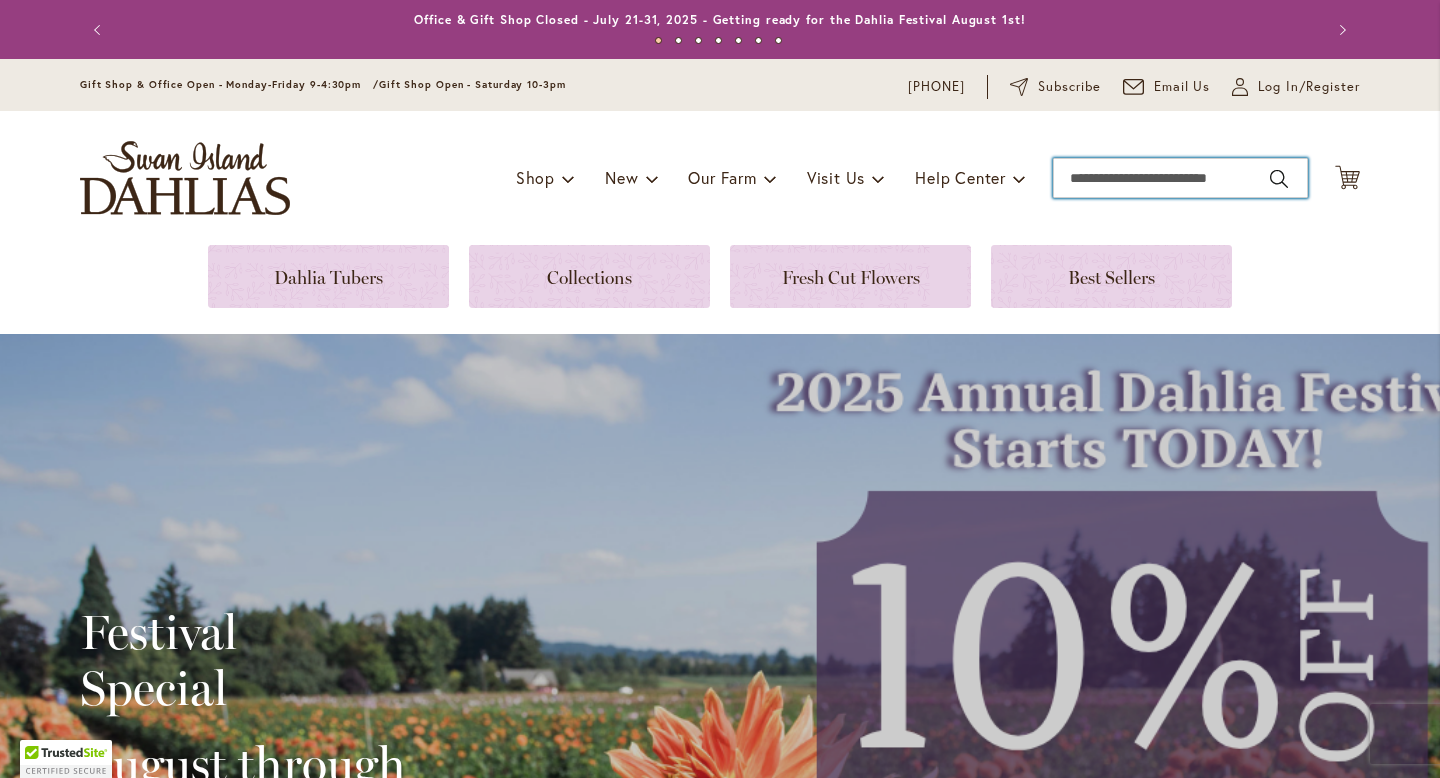 click on "Search" at bounding box center [1180, 178] 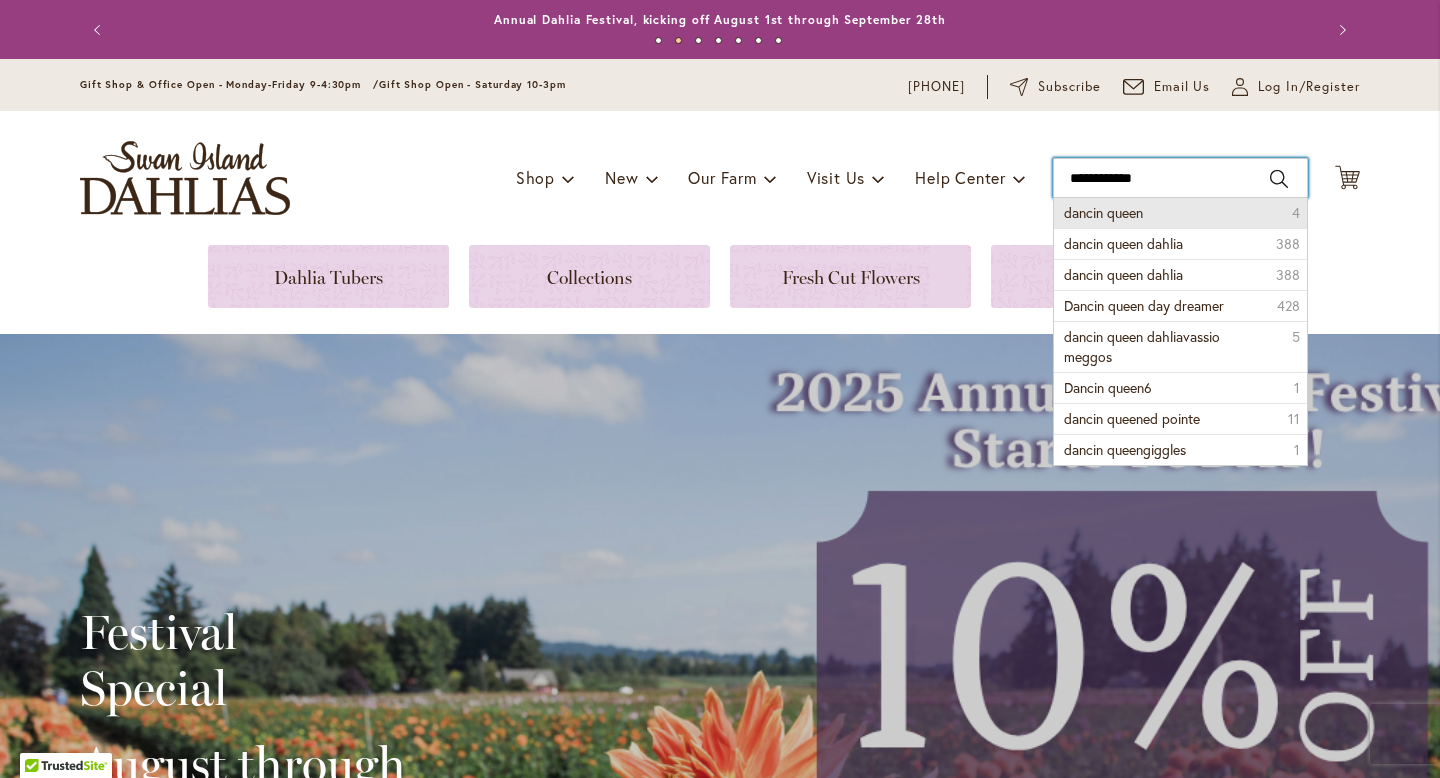 click on "**********" at bounding box center [1180, 178] 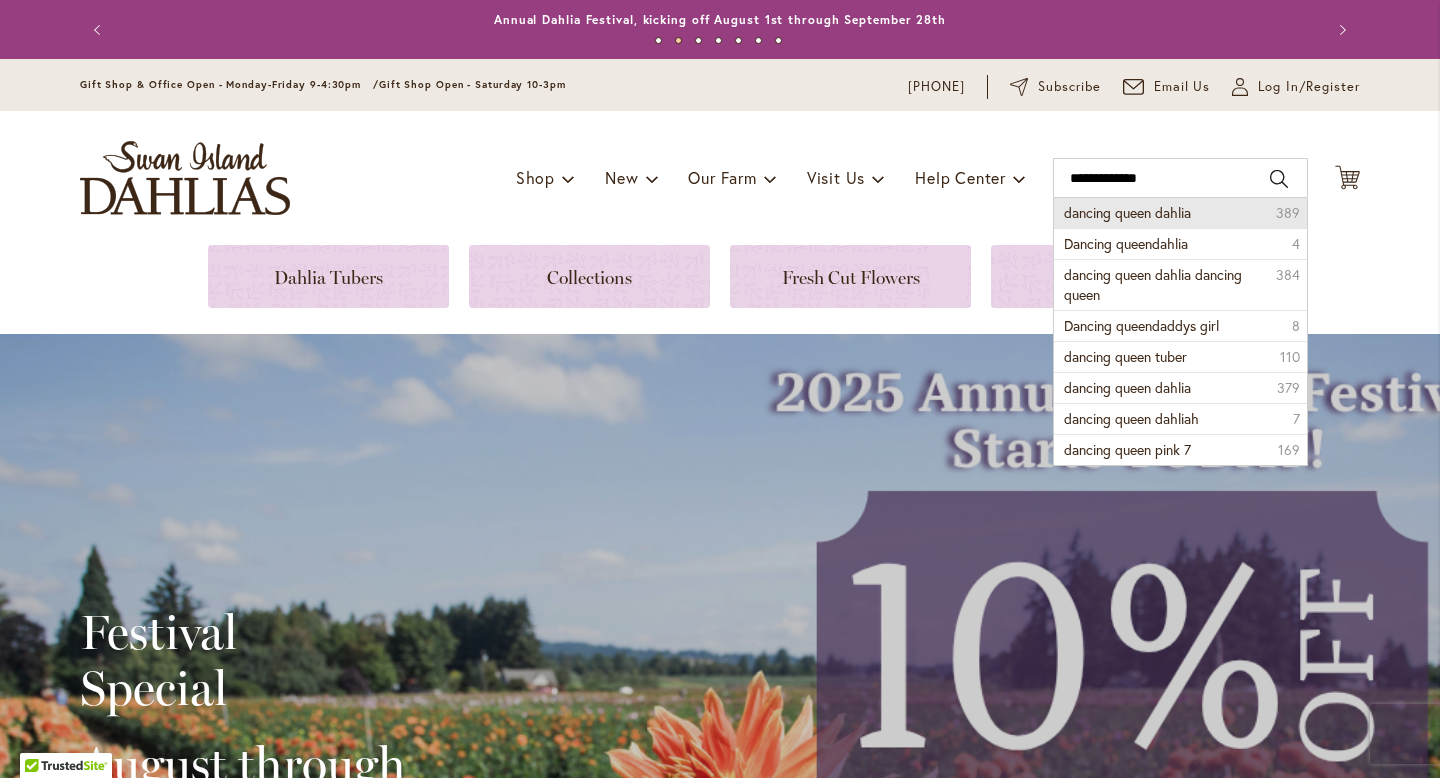 click on "dancing queen dahlia" at bounding box center (1127, 212) 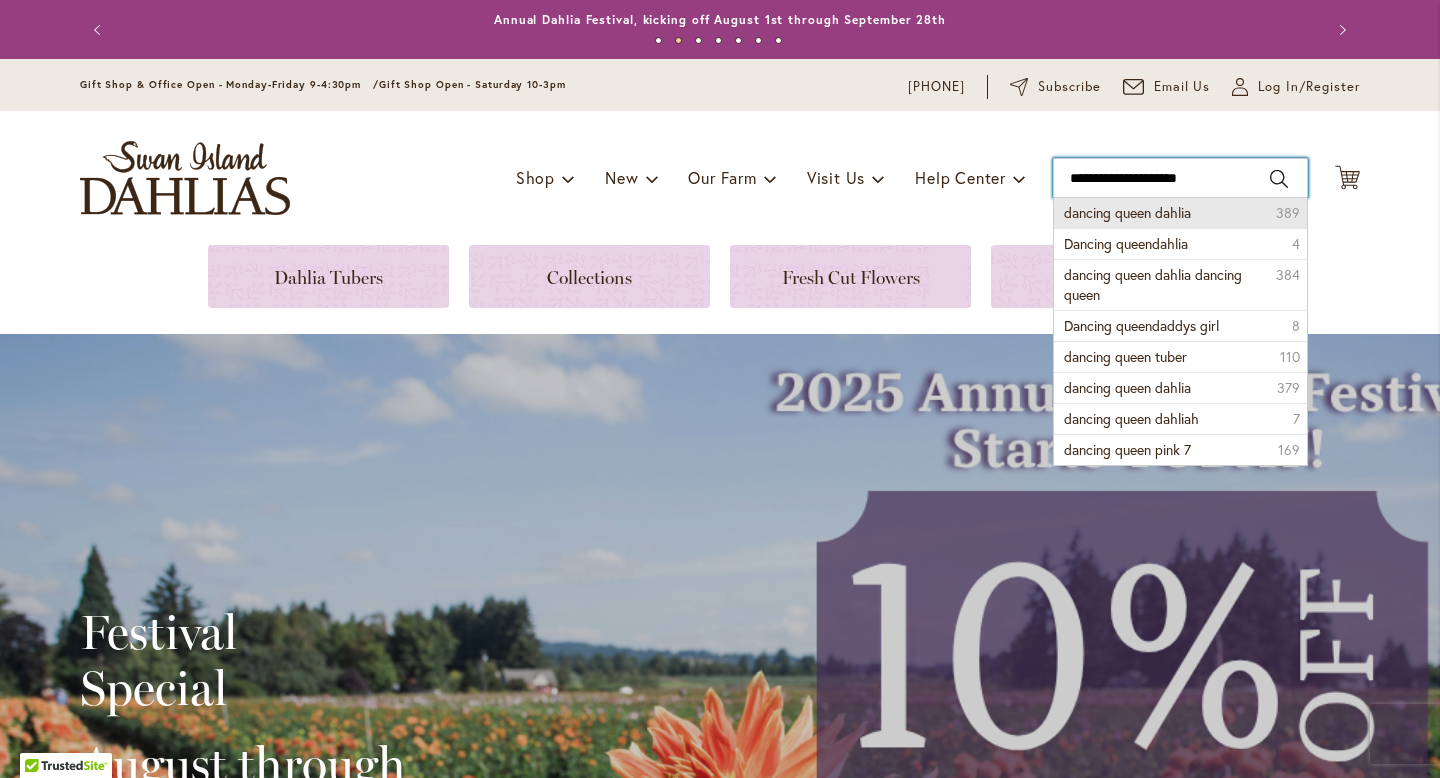 type on "**********" 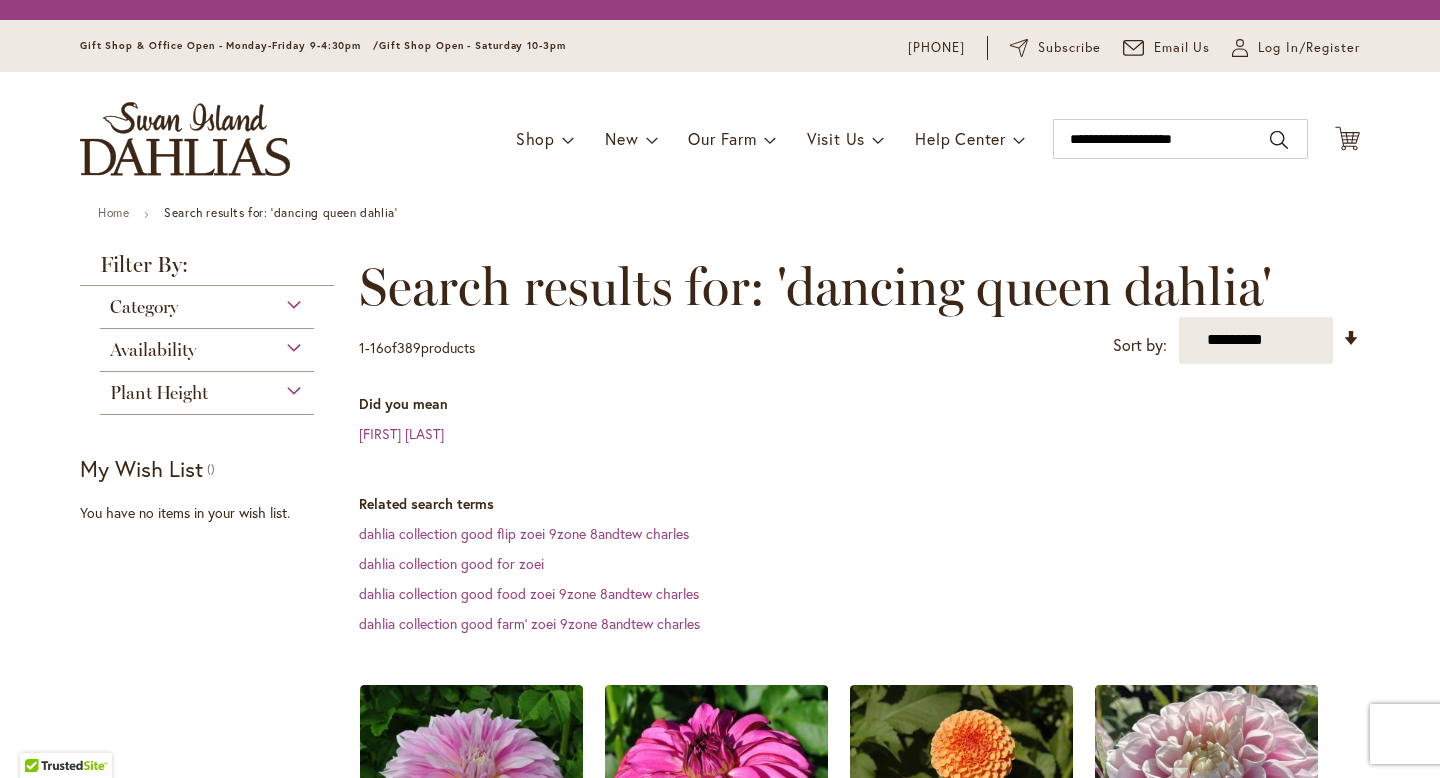 scroll, scrollTop: 0, scrollLeft: 0, axis: both 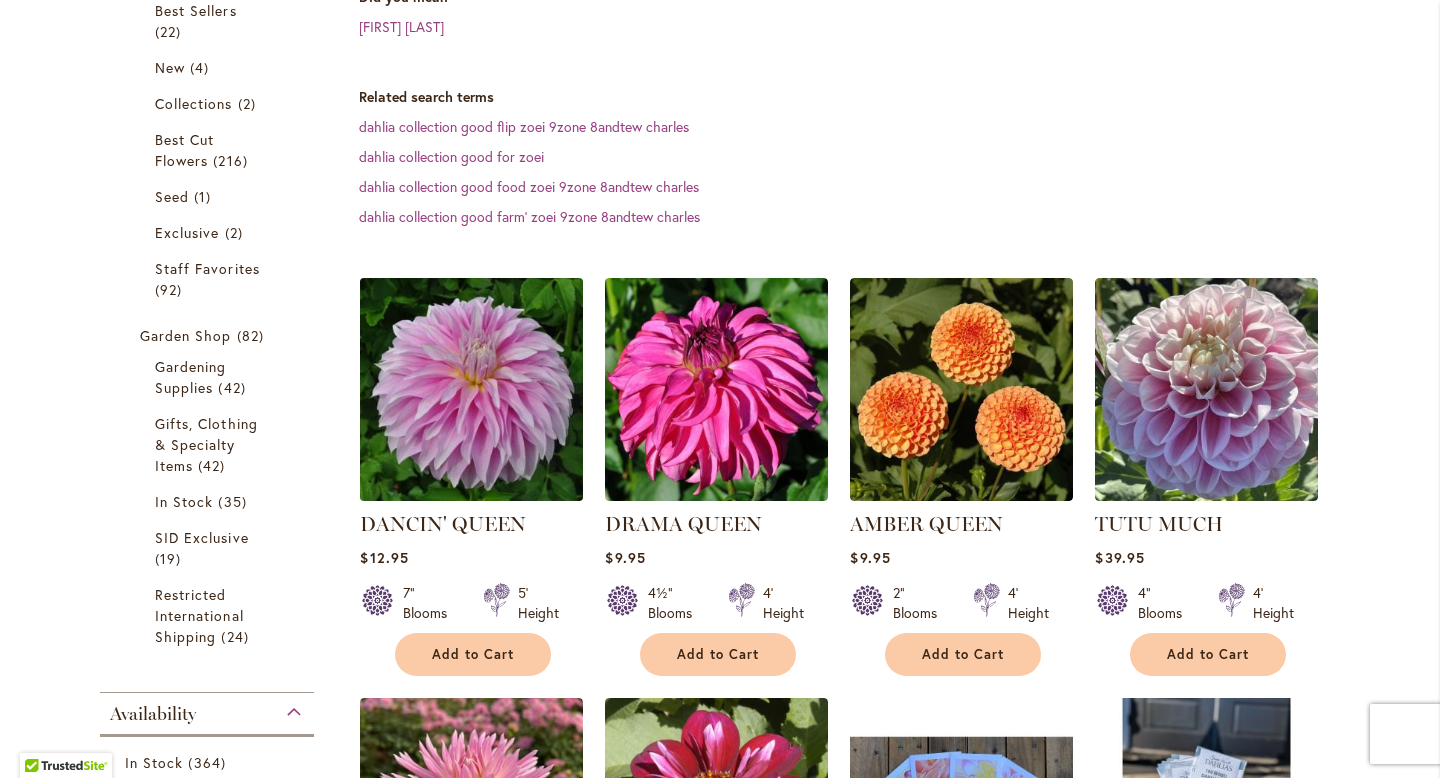 click at bounding box center [472, 389] 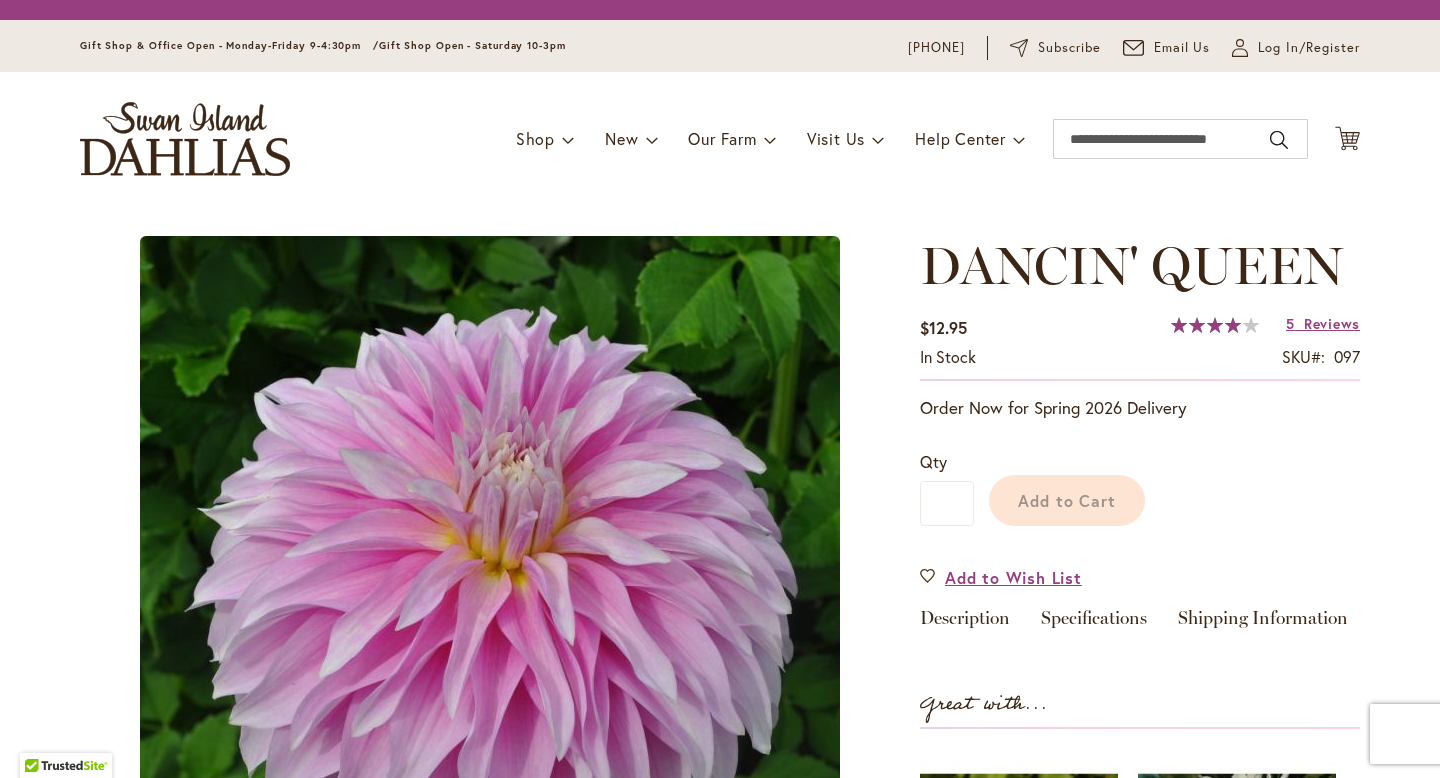 scroll, scrollTop: 0, scrollLeft: 0, axis: both 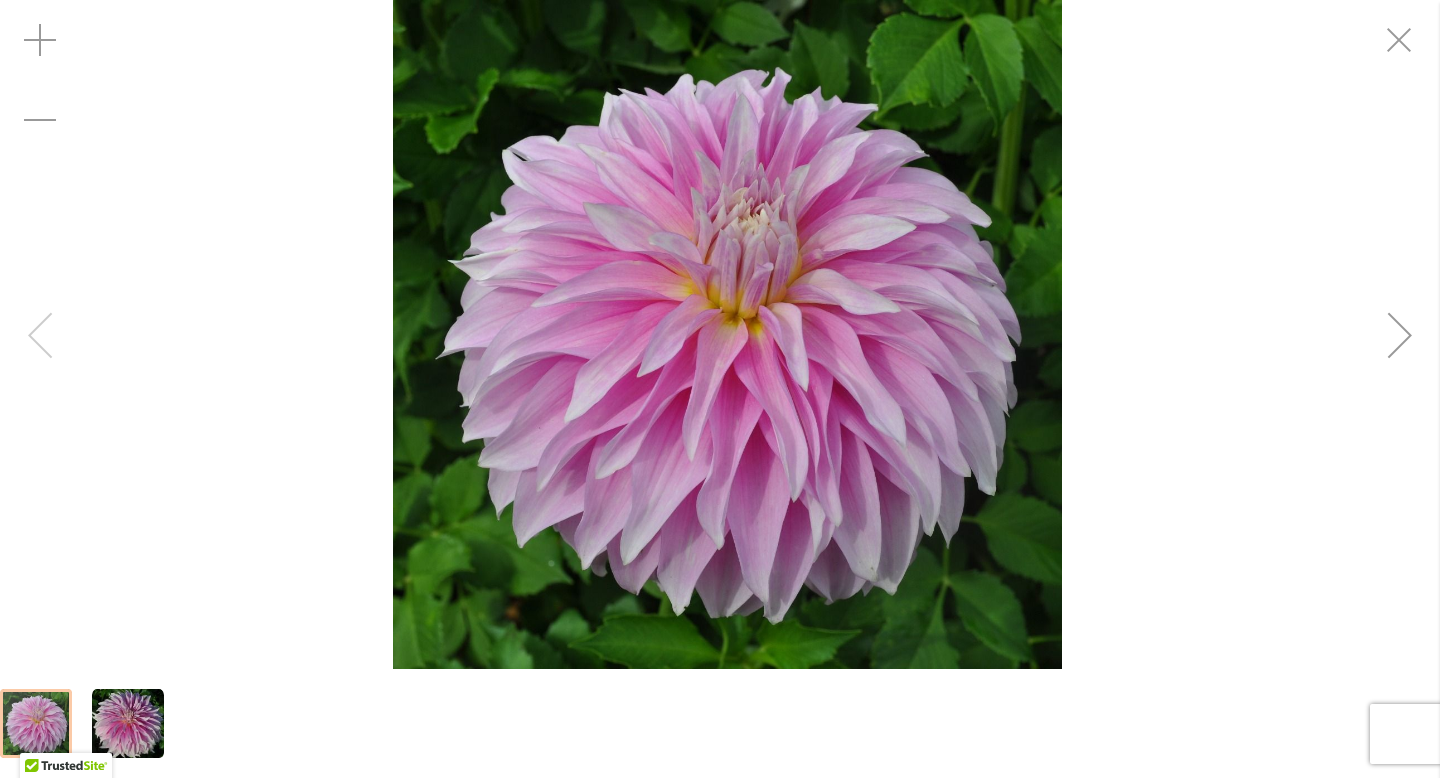 drag, startPoint x: 661, startPoint y: 352, endPoint x: 512, endPoint y: 0, distance: 382.23685 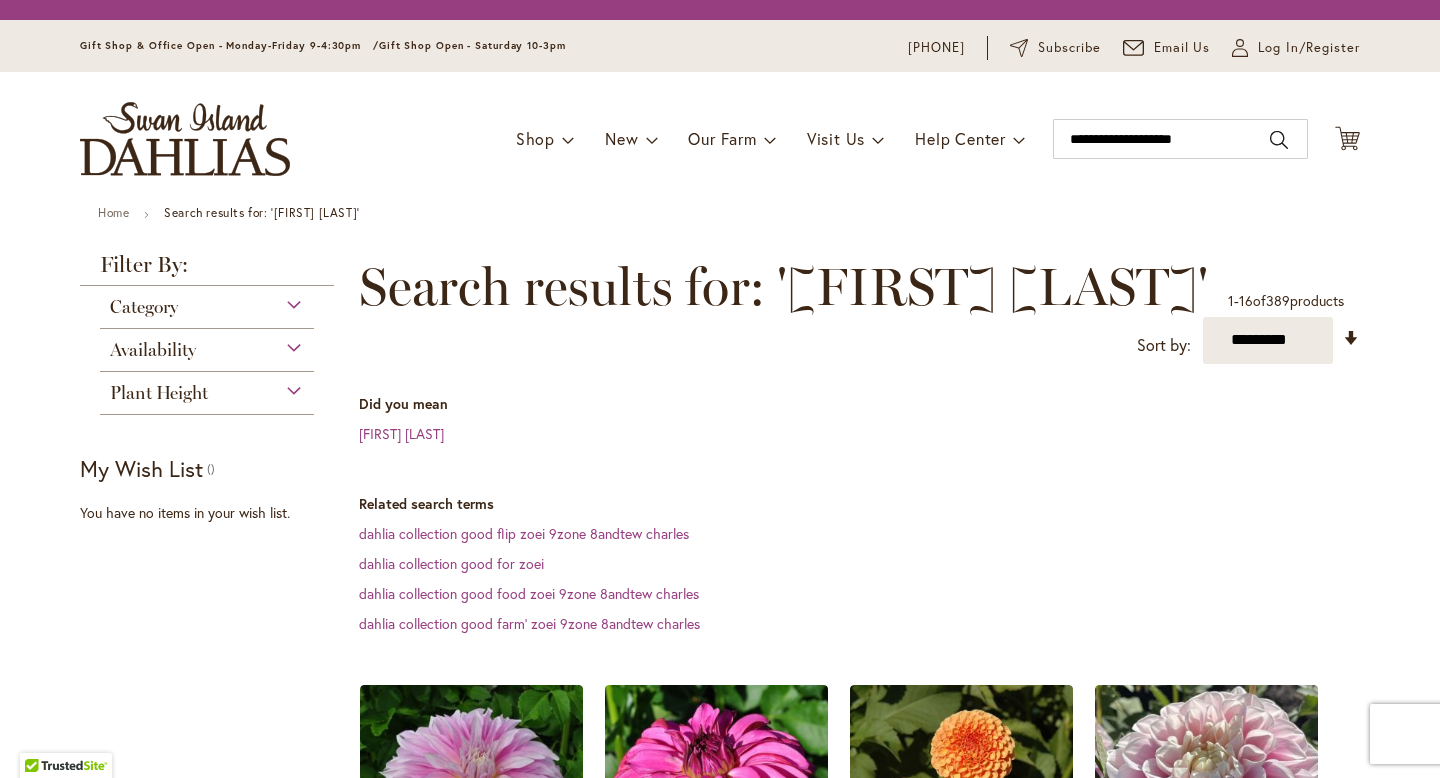 scroll, scrollTop: 0, scrollLeft: 0, axis: both 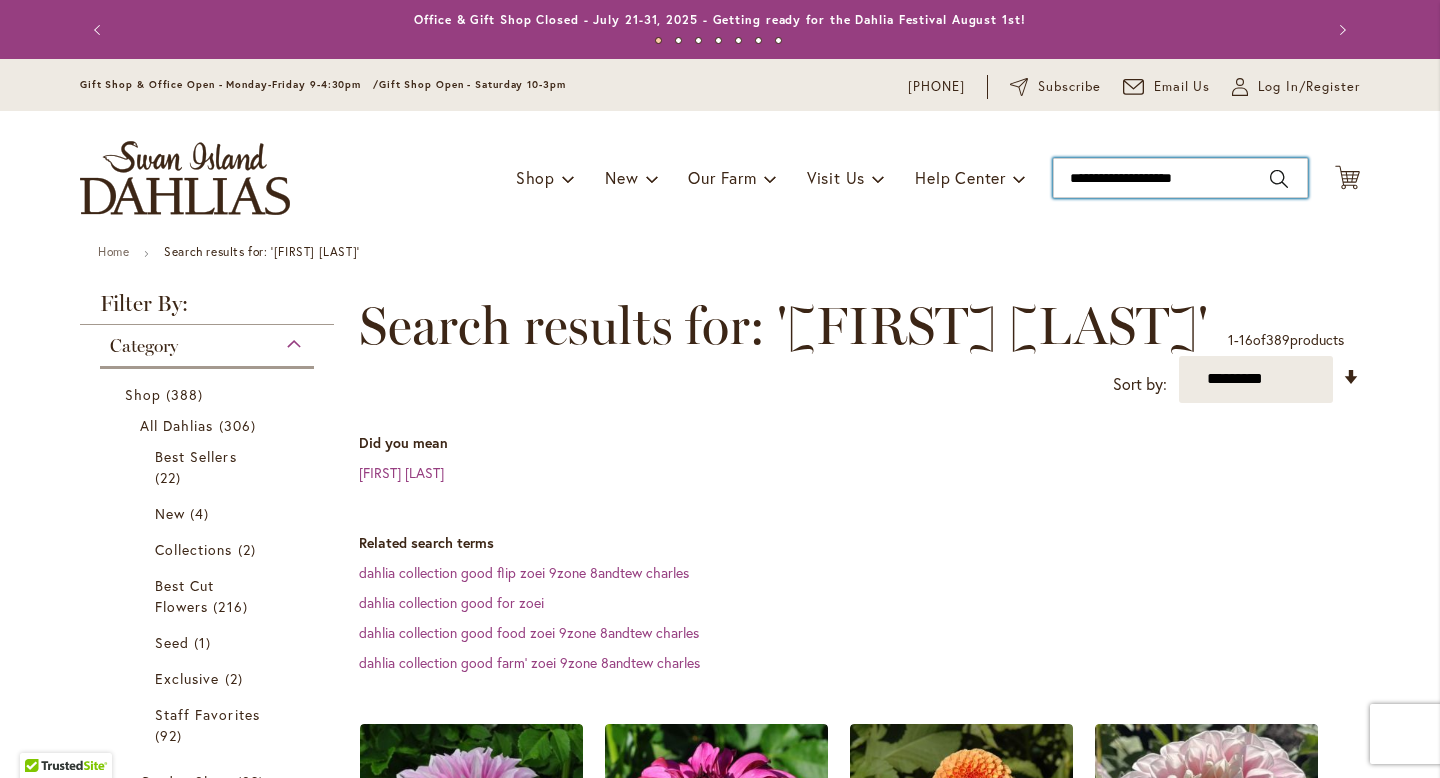 click on "**********" at bounding box center [1180, 178] 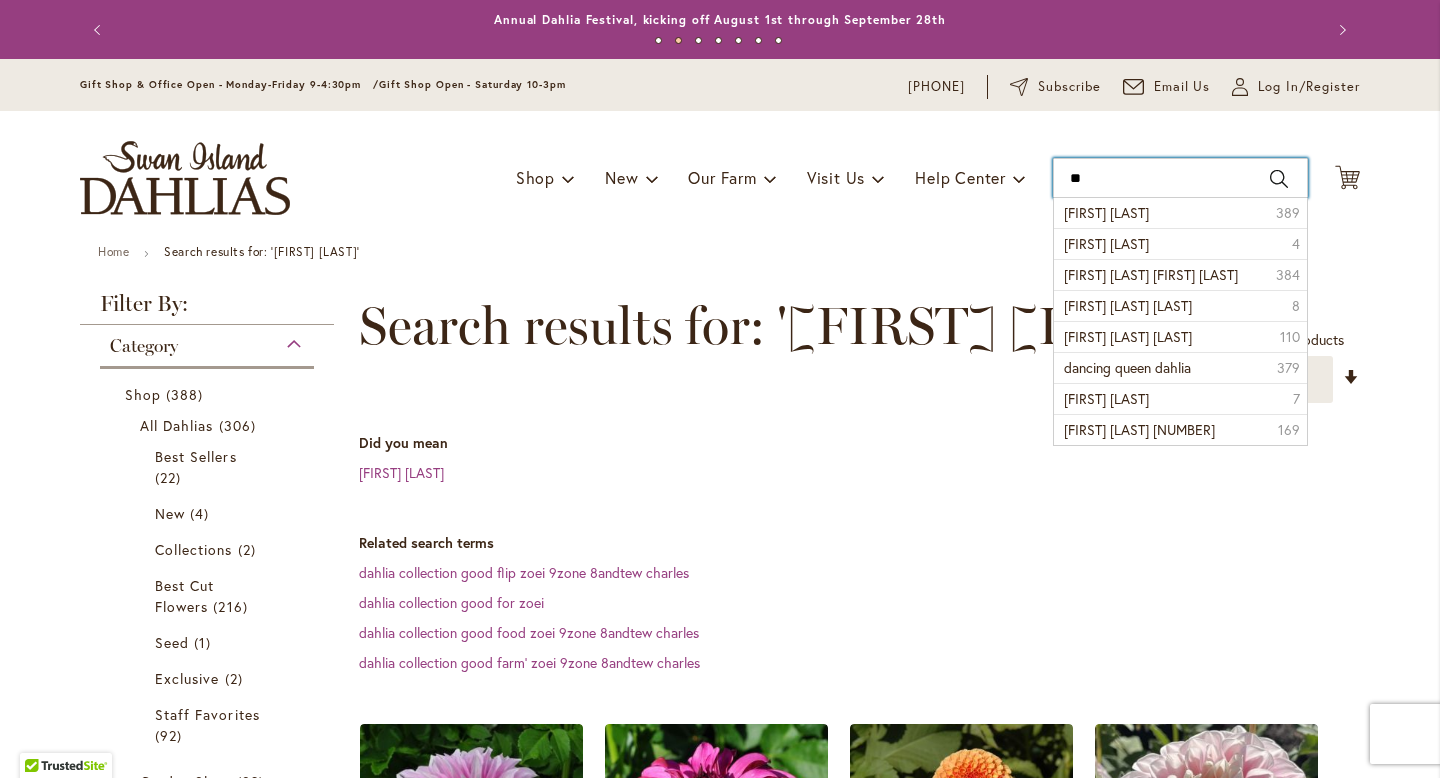 type on "*" 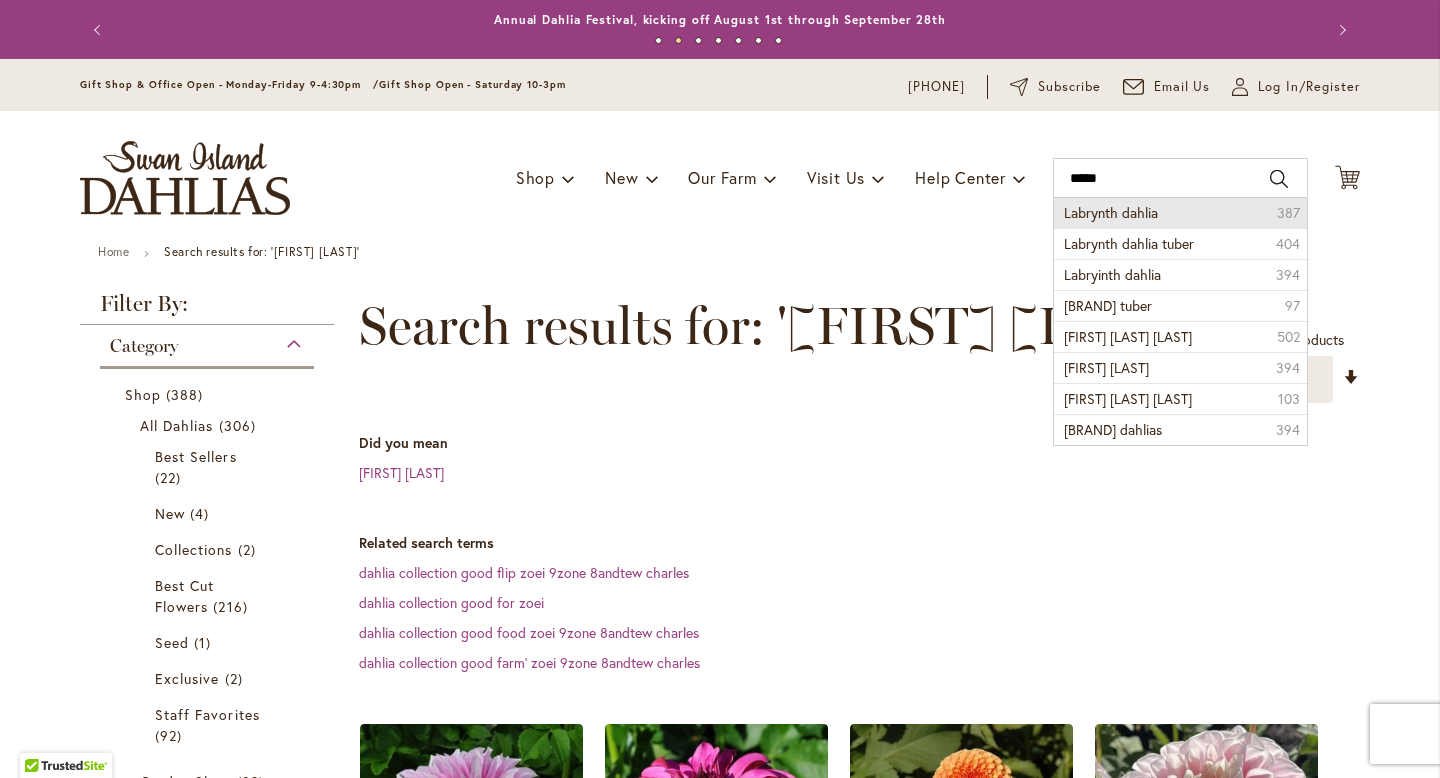 click on "Labrynth dahlia 387" at bounding box center [1180, 213] 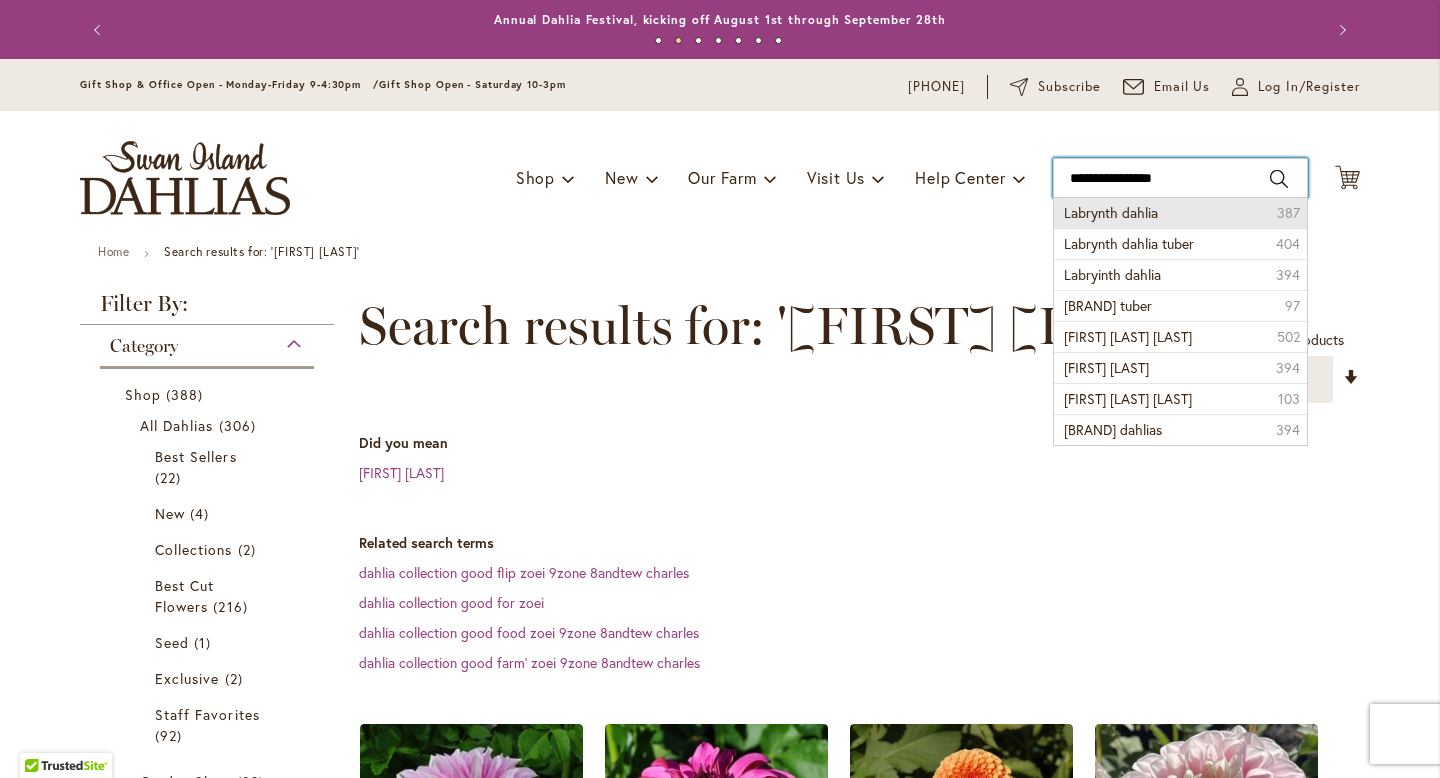 type on "**********" 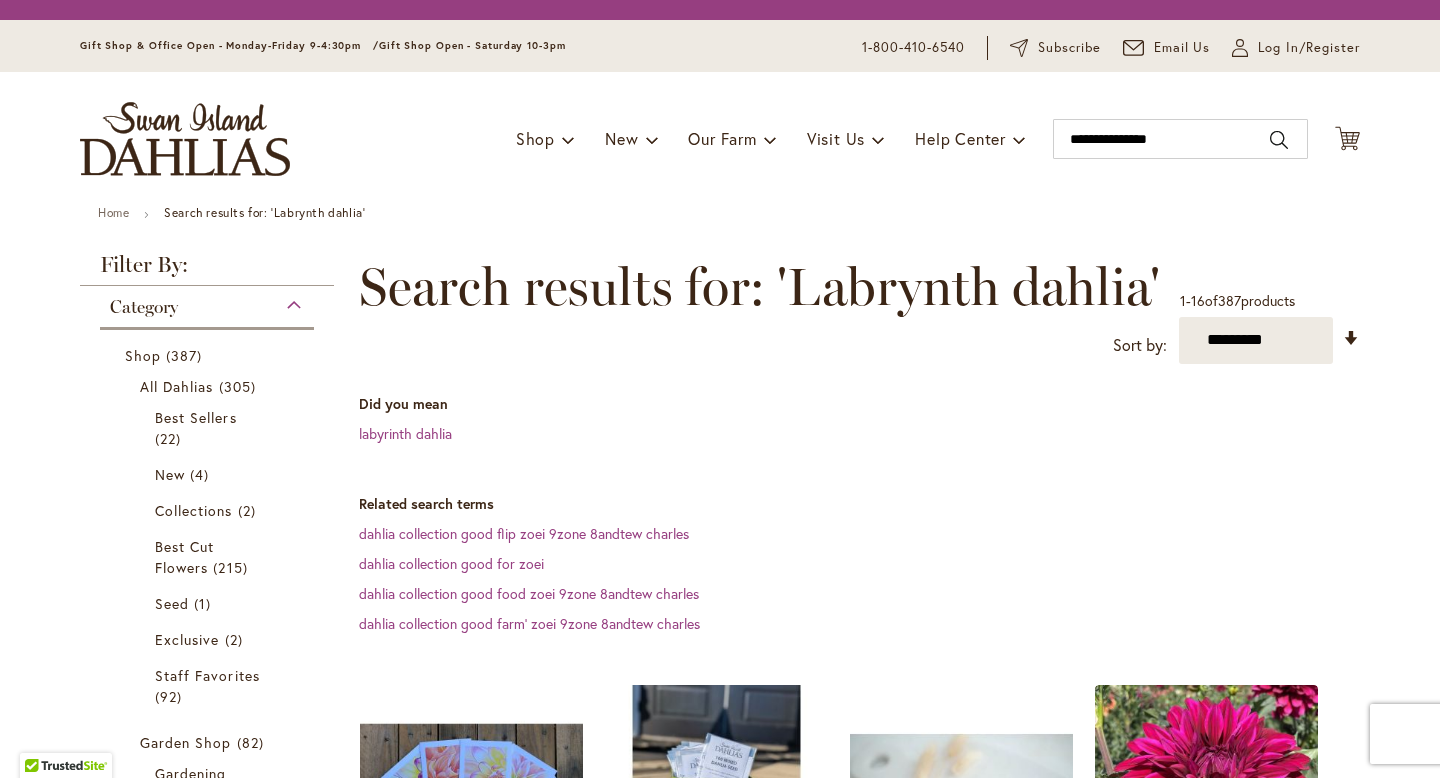 scroll, scrollTop: 0, scrollLeft: 0, axis: both 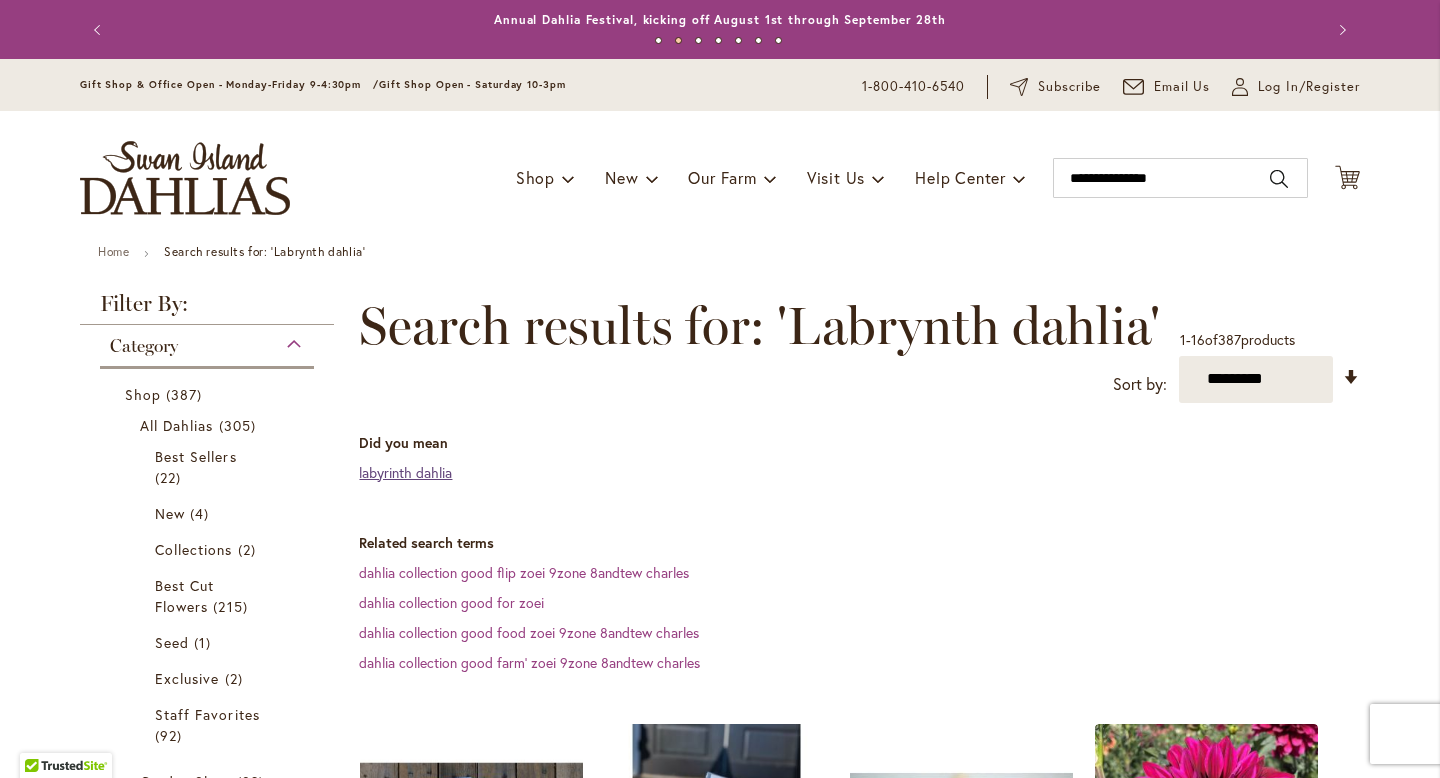 click on "labyrinth dahlia" at bounding box center [405, 472] 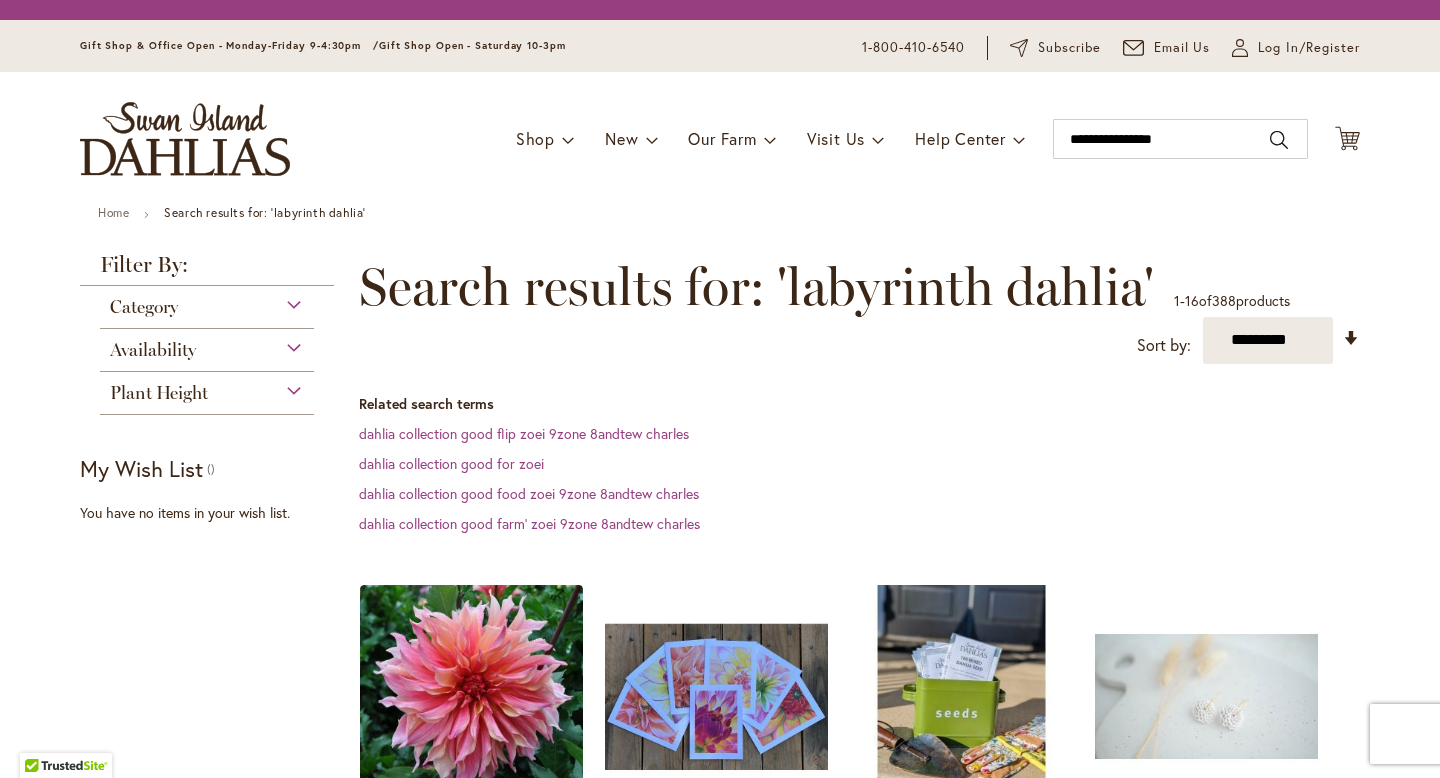 scroll, scrollTop: 0, scrollLeft: 0, axis: both 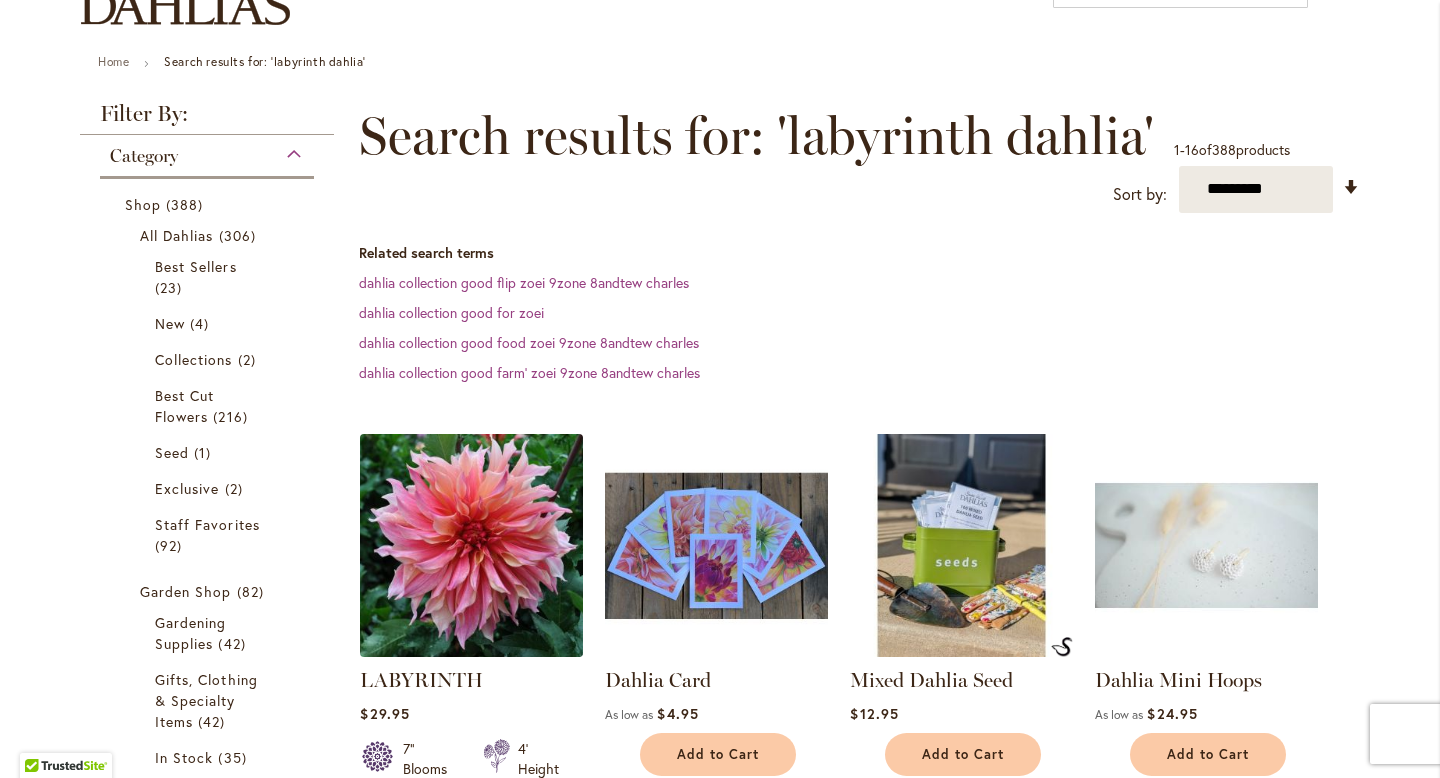 click at bounding box center (472, 545) 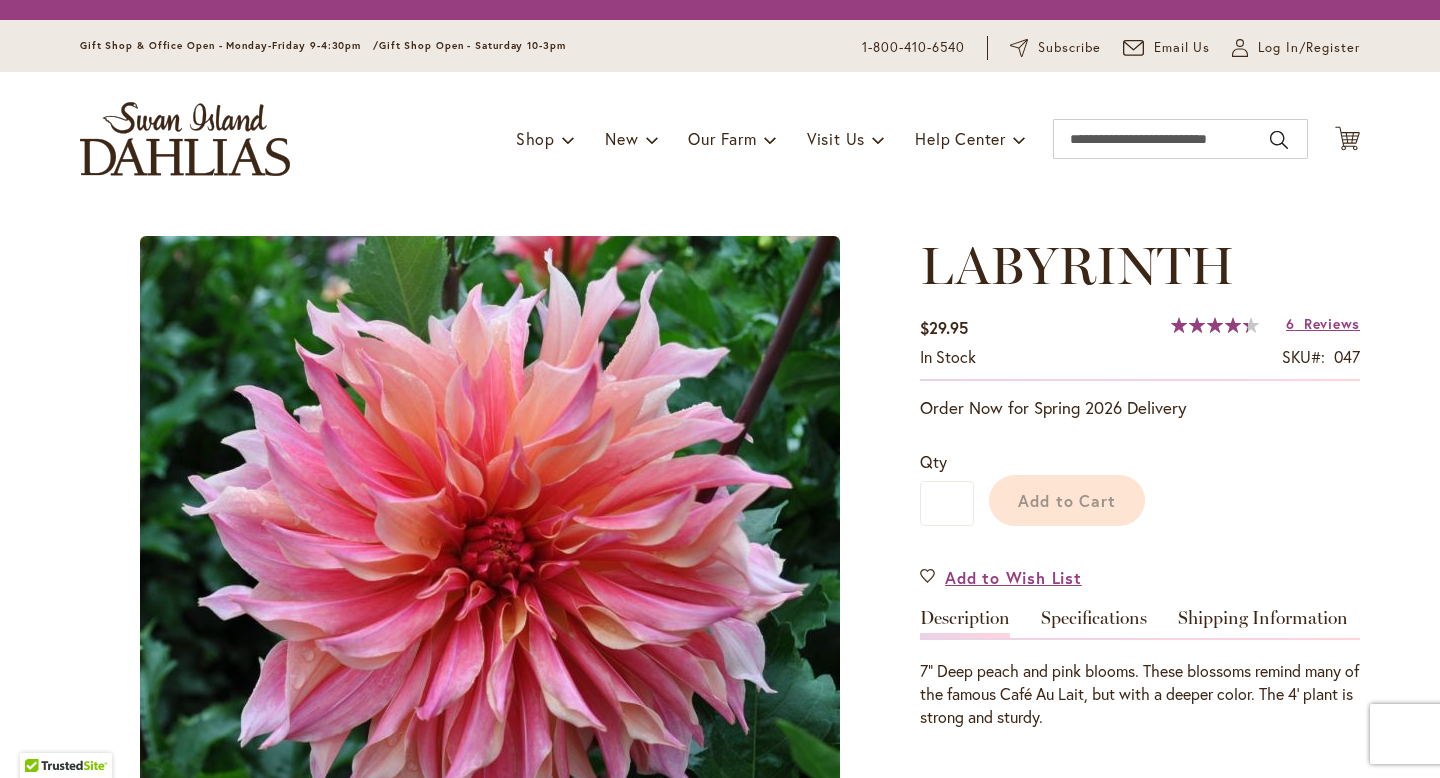 scroll, scrollTop: 0, scrollLeft: 0, axis: both 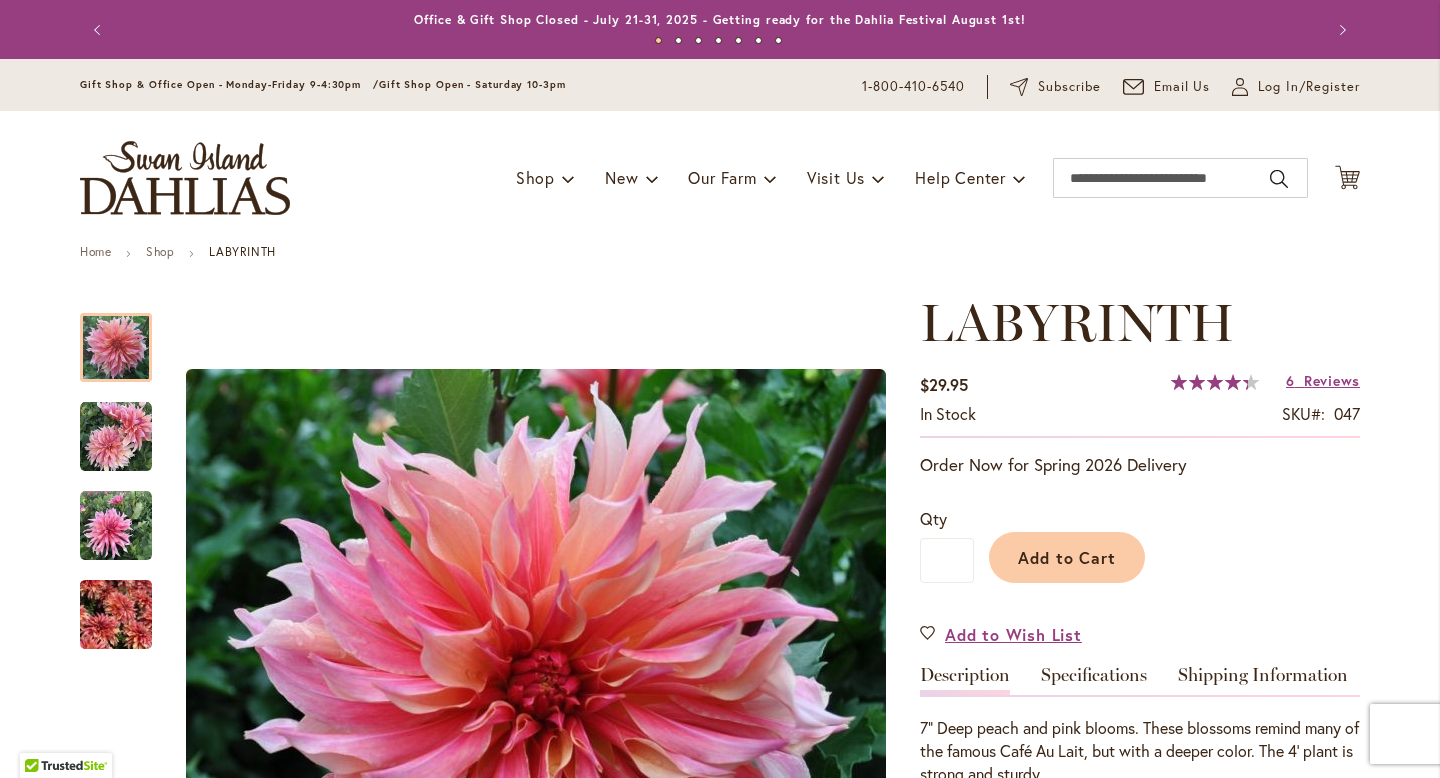 drag, startPoint x: 486, startPoint y: 561, endPoint x: 485, endPoint y: 31, distance: 530.0009 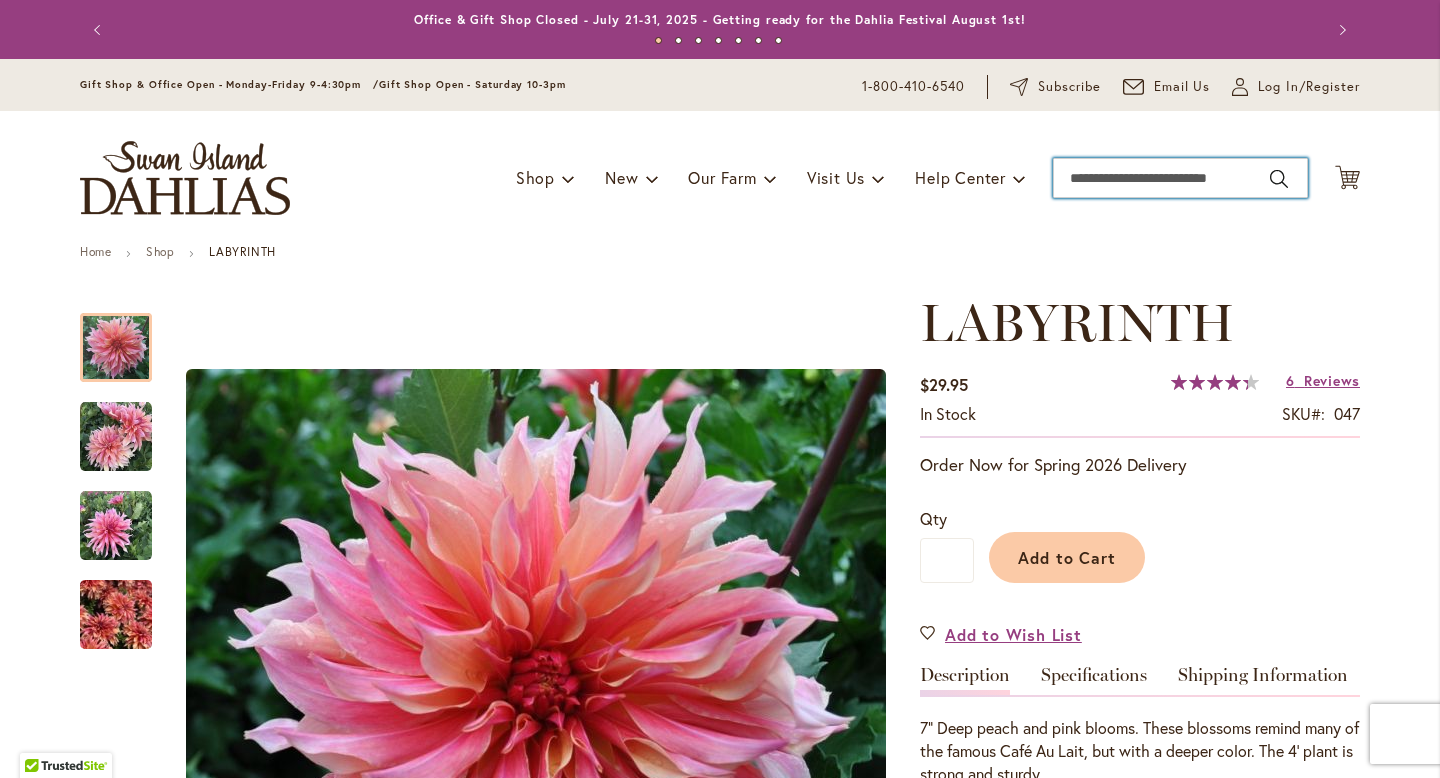click on "Search" at bounding box center [1180, 178] 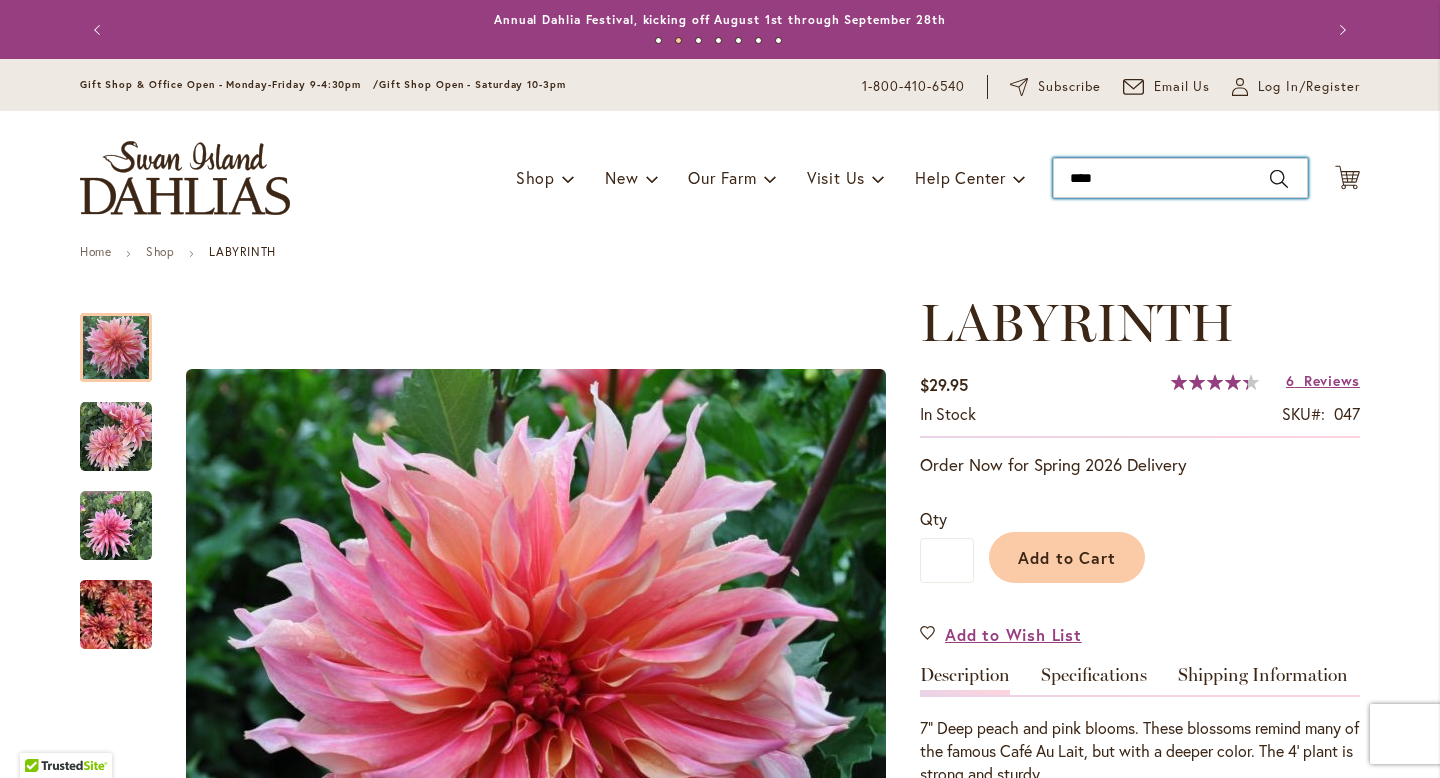 type on "*****" 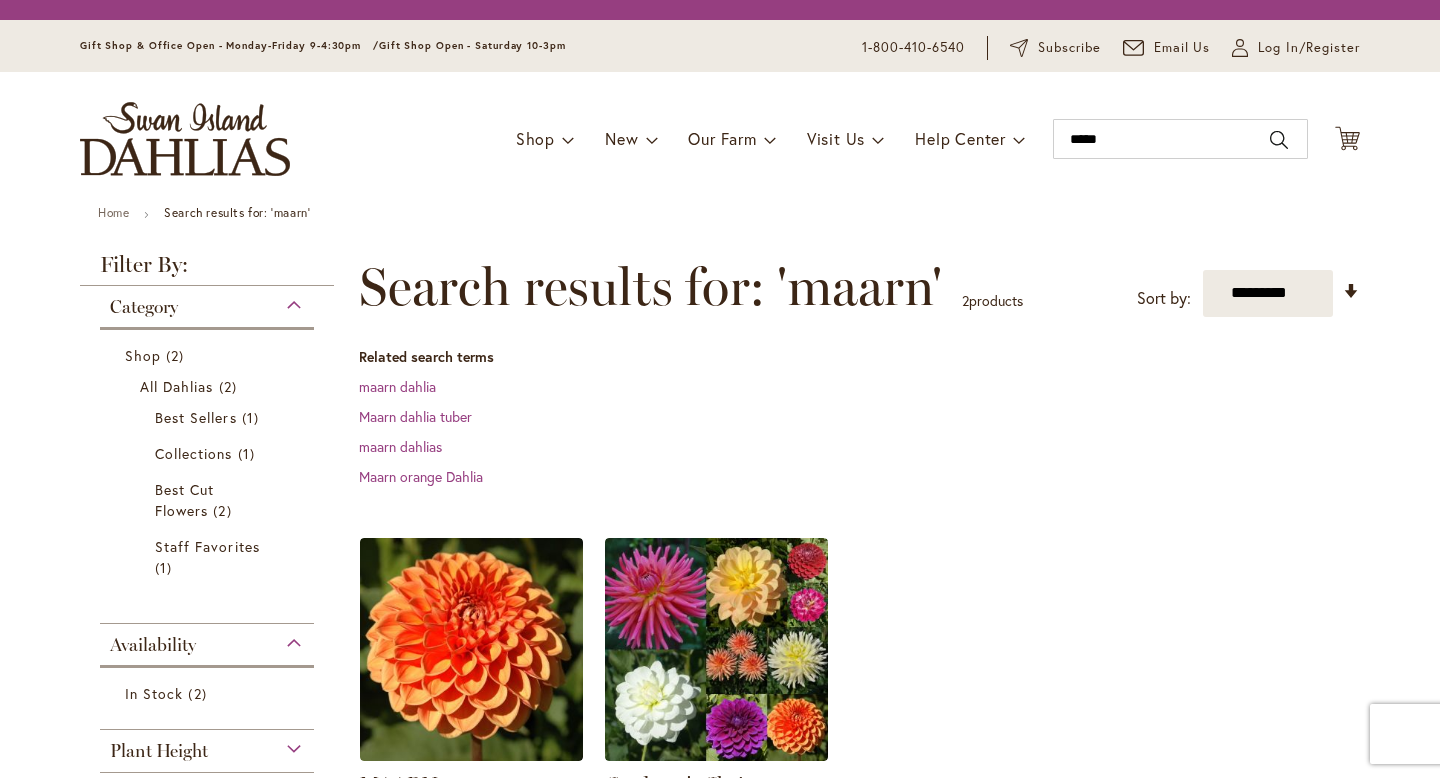 scroll, scrollTop: 0, scrollLeft: 0, axis: both 